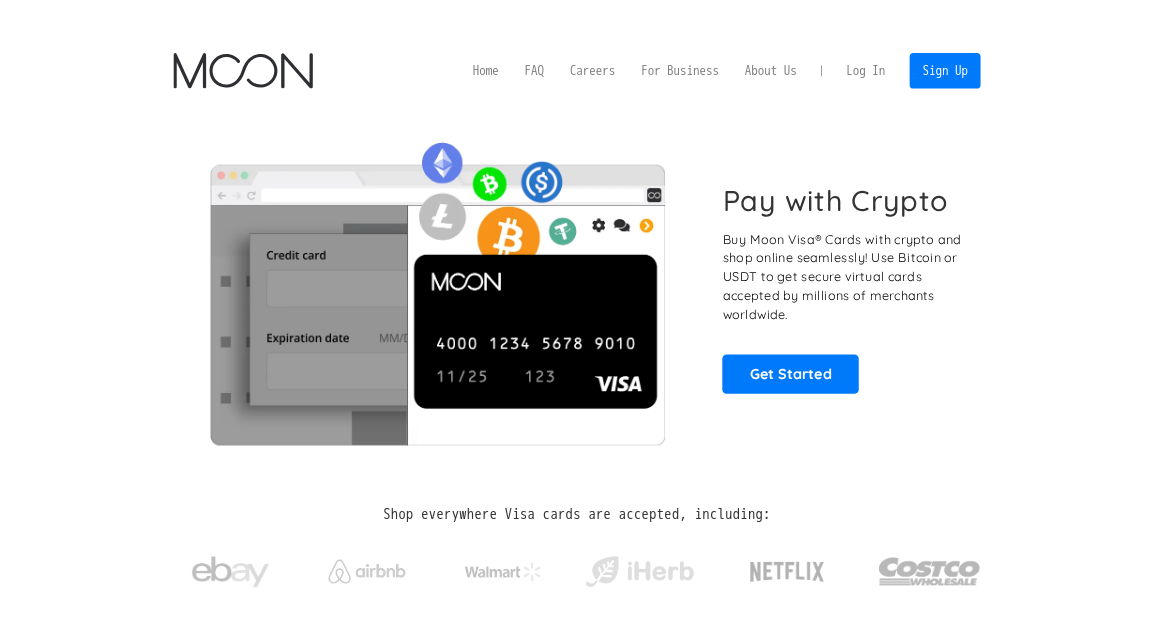scroll, scrollTop: 0, scrollLeft: 0, axis: both 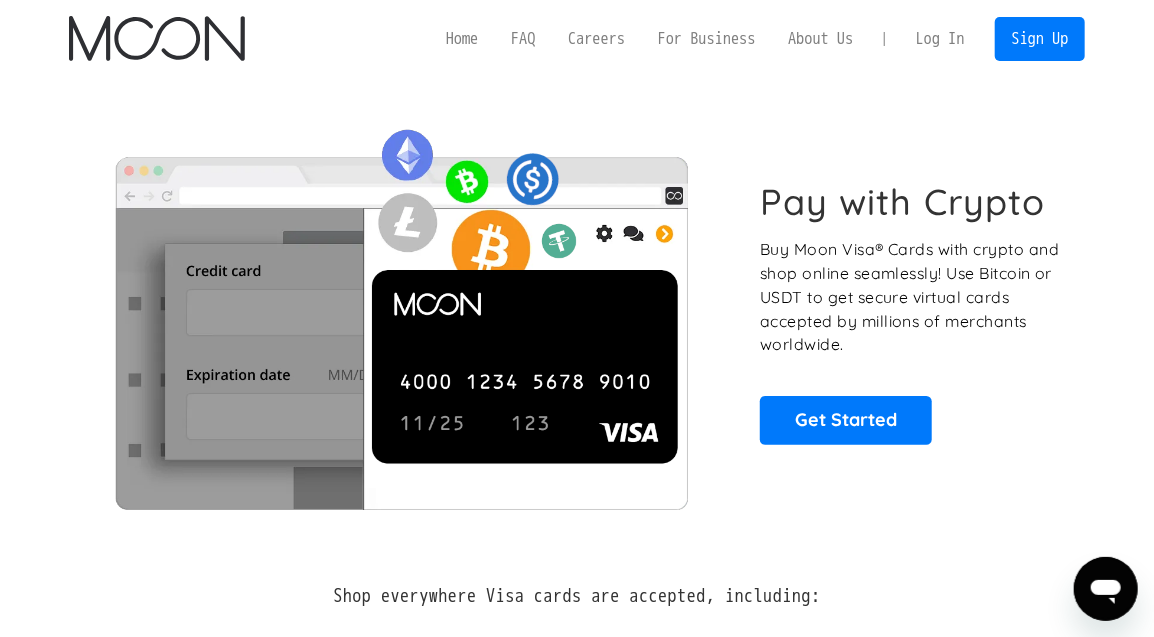 click on "Log In" at bounding box center (940, 39) 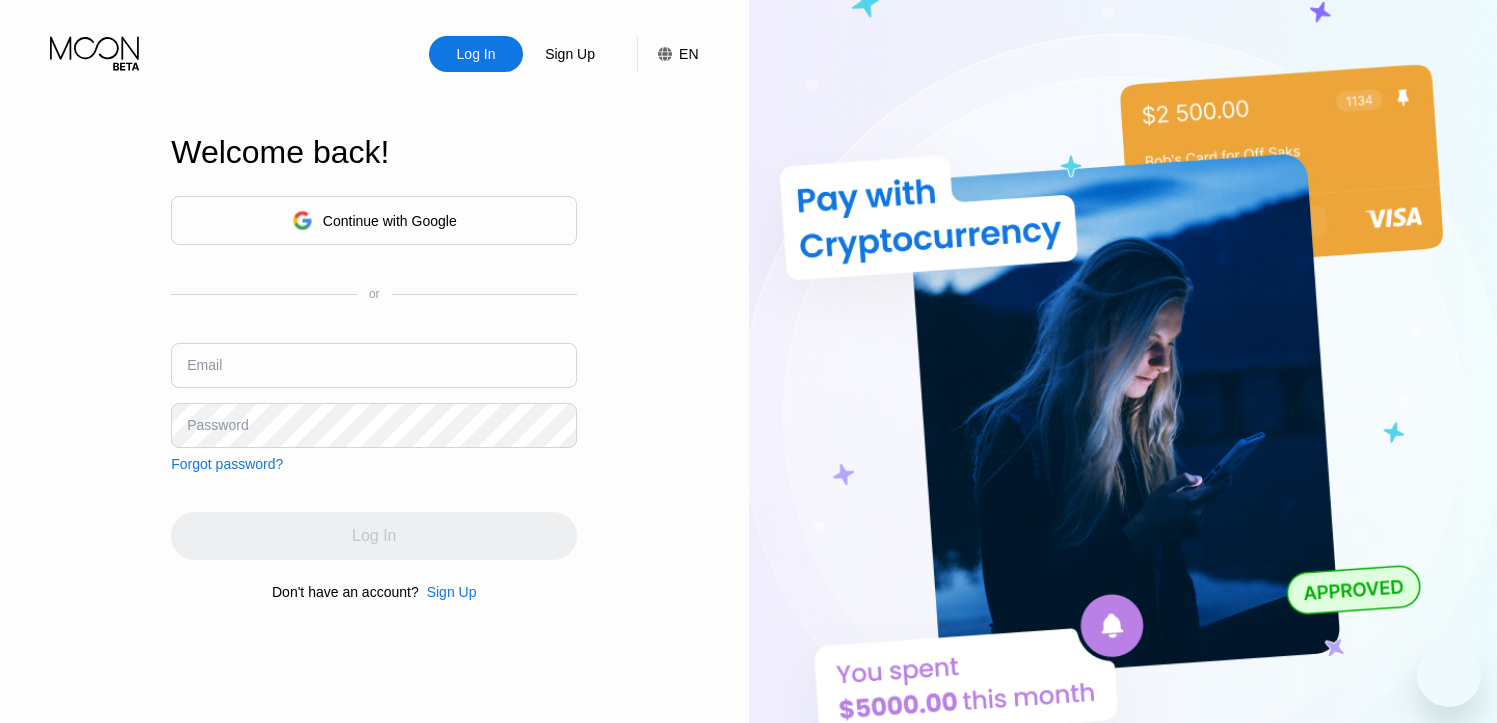 scroll, scrollTop: 0, scrollLeft: 0, axis: both 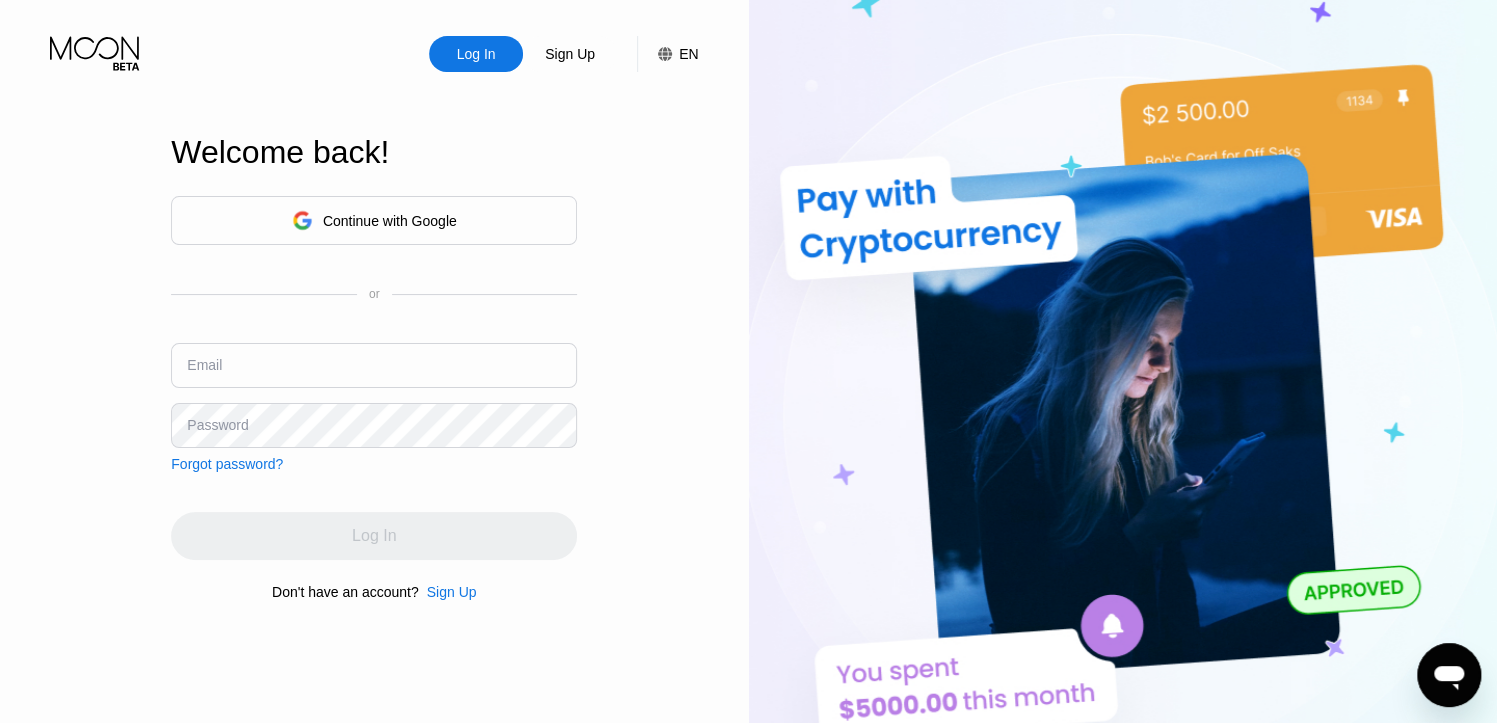 click at bounding box center [374, 365] 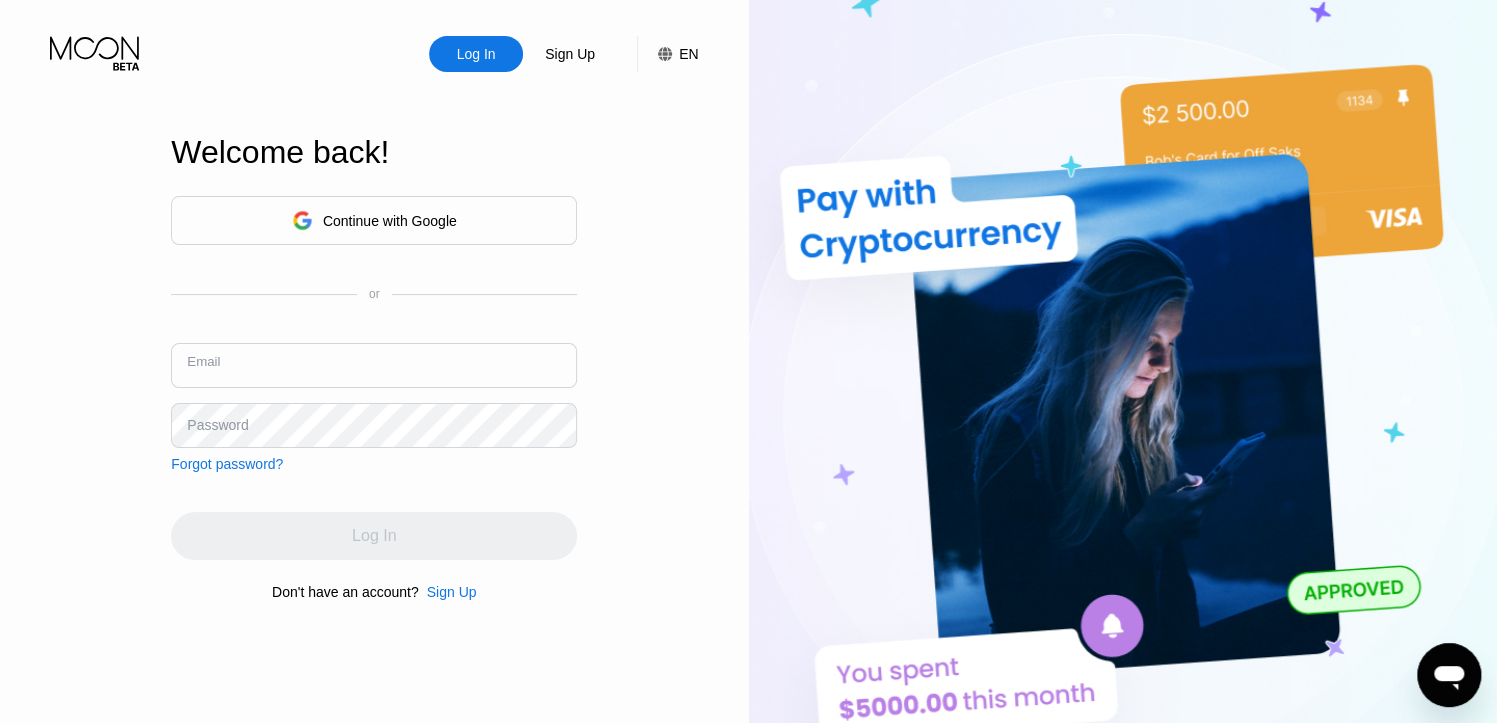paste on "[EMAIL]" 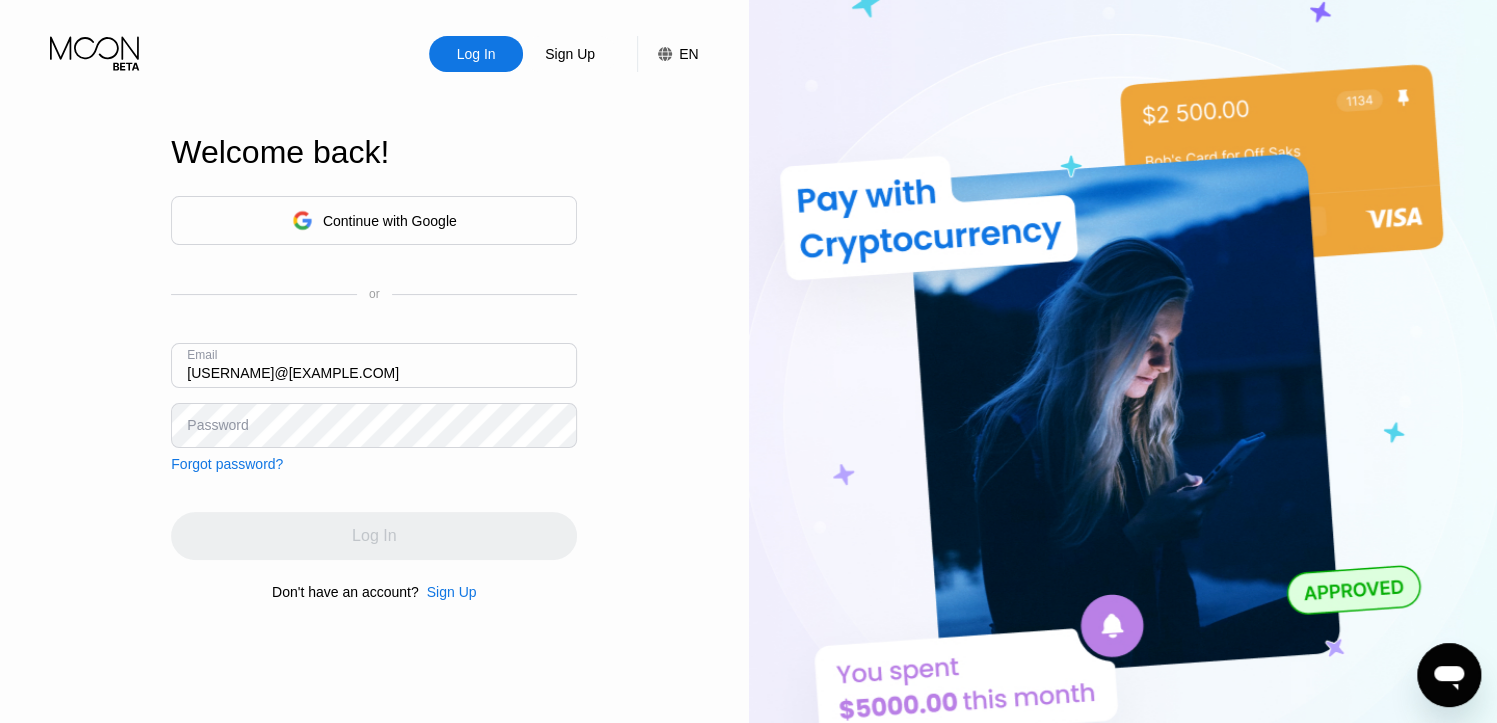 type on "[EMAIL]" 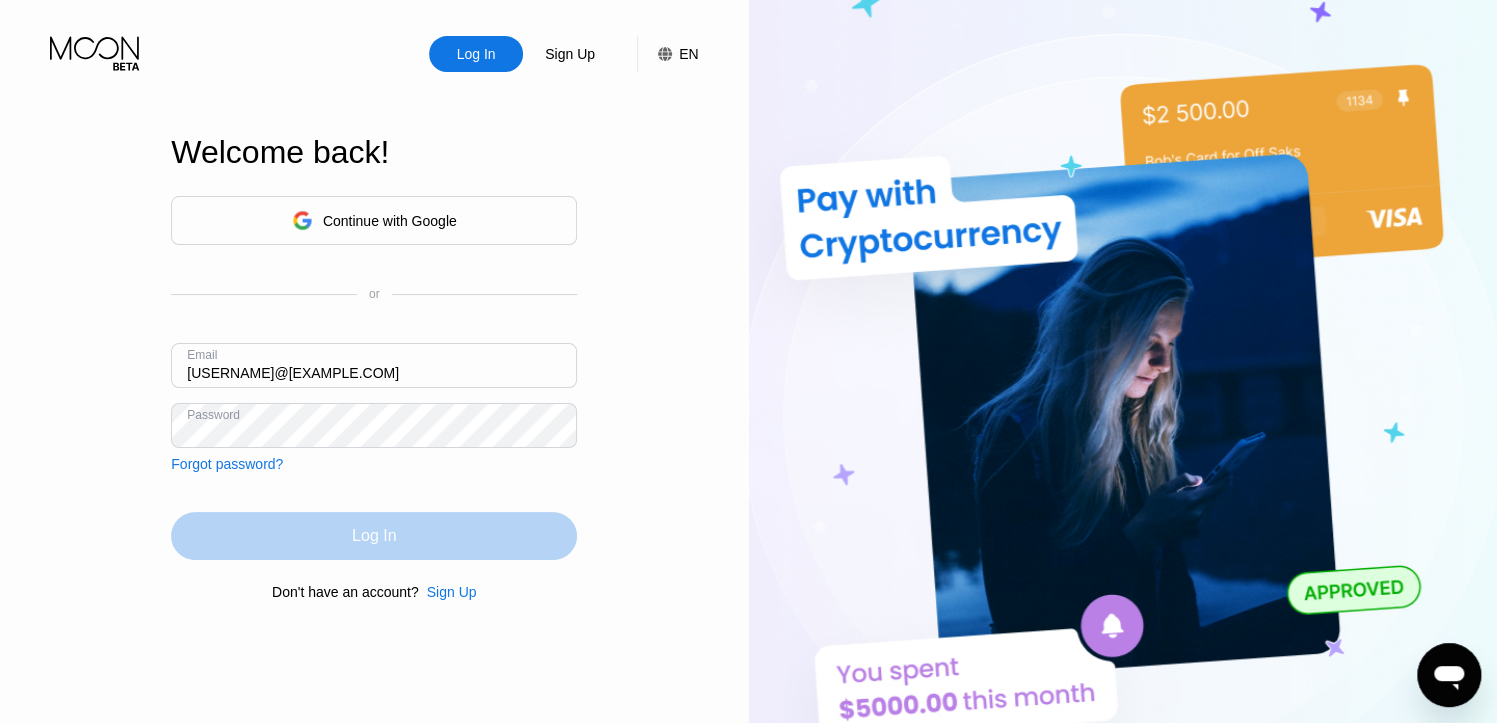 click on "Log In" at bounding box center [374, 536] 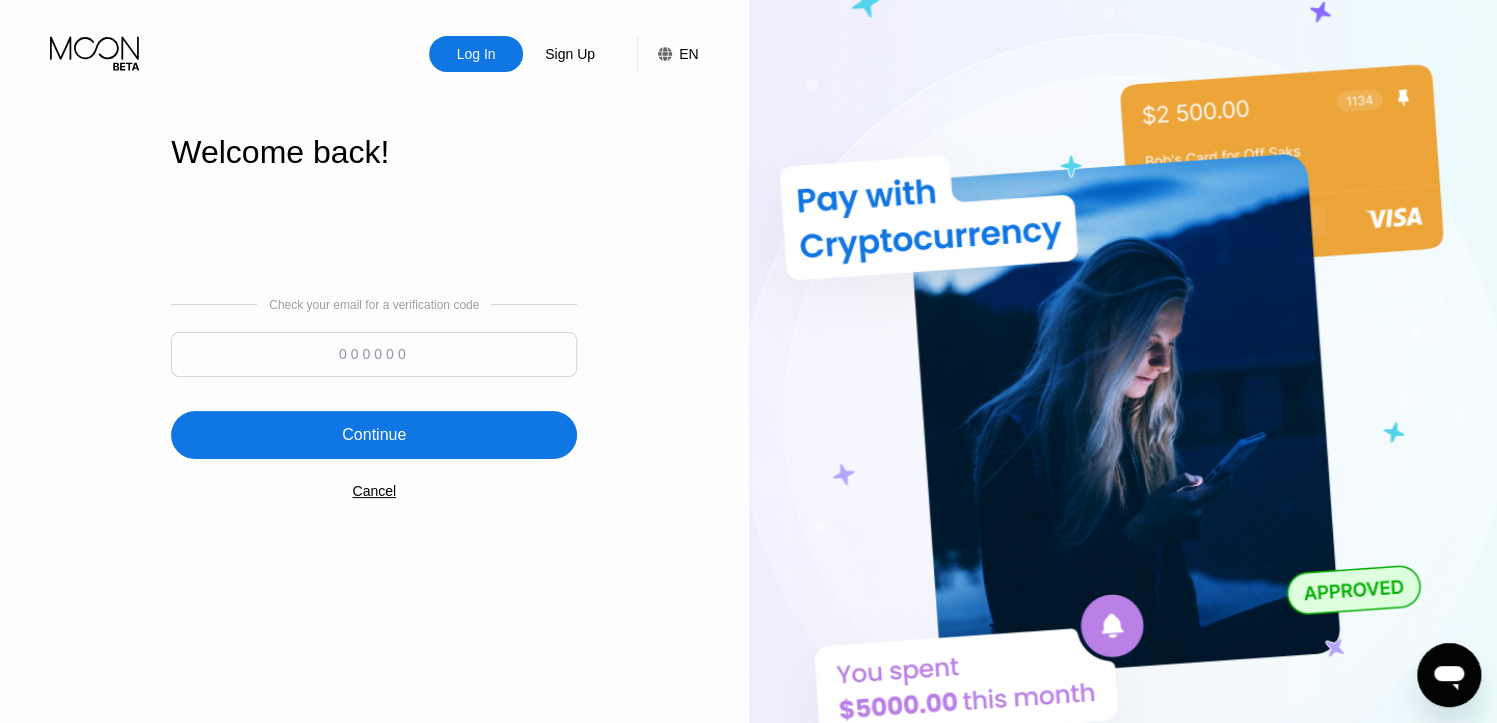 drag, startPoint x: 502, startPoint y: 342, endPoint x: 483, endPoint y: 380, distance: 42.48529 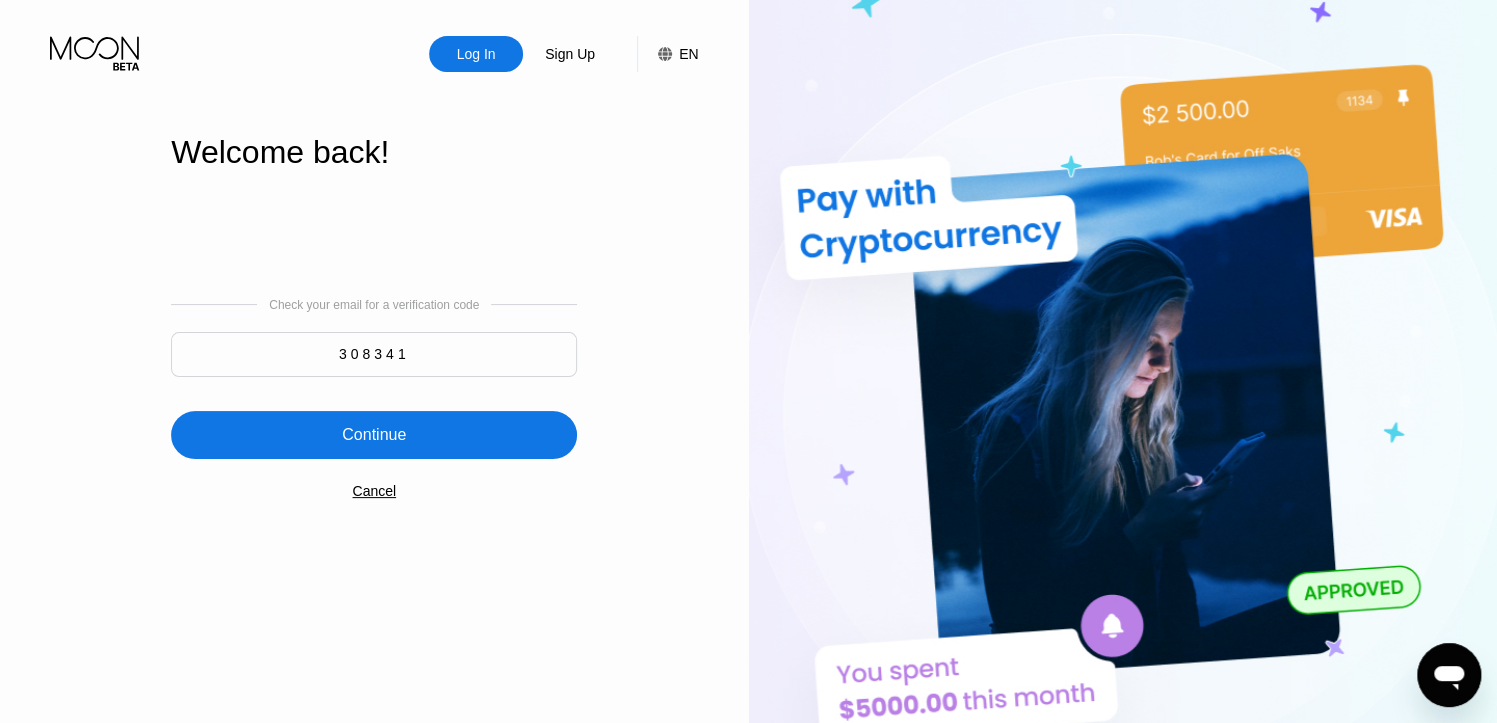 type on "308341" 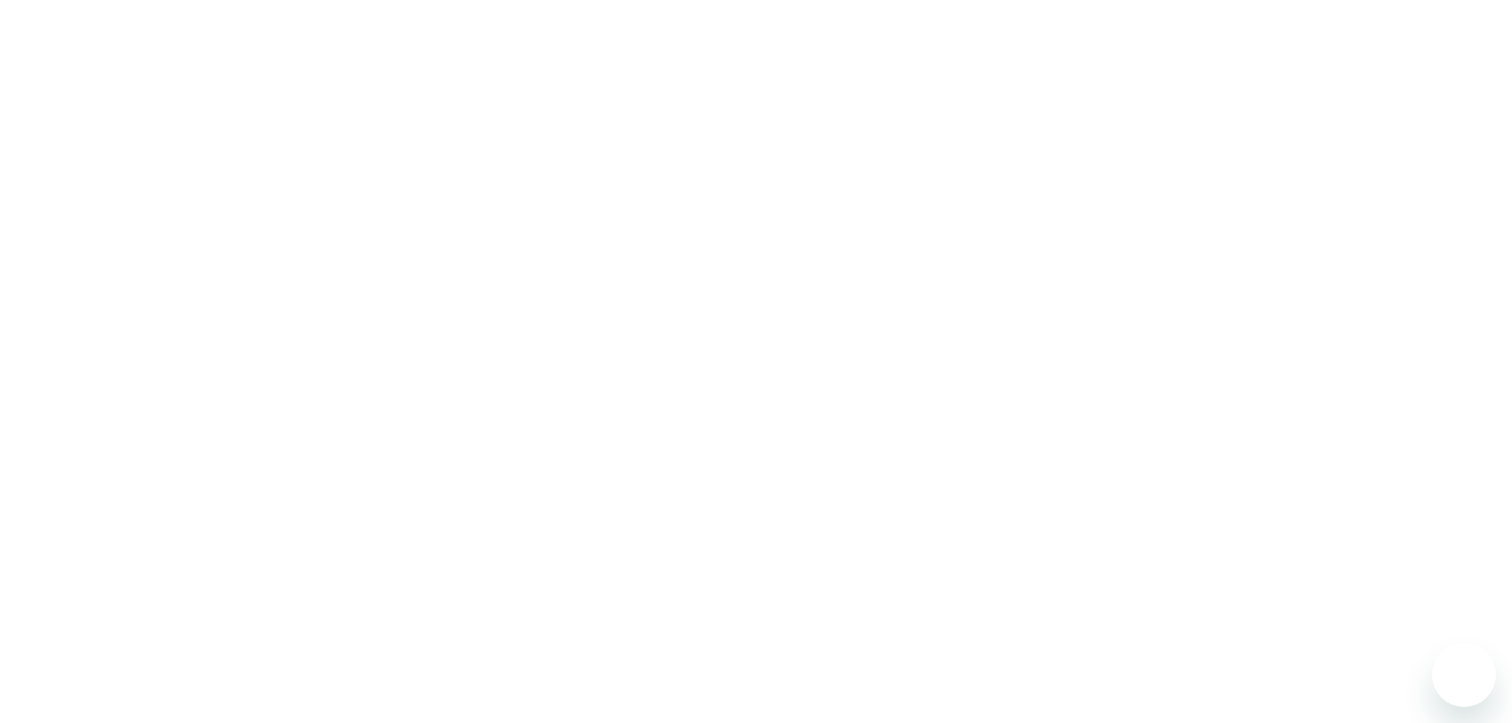 scroll, scrollTop: 0, scrollLeft: 0, axis: both 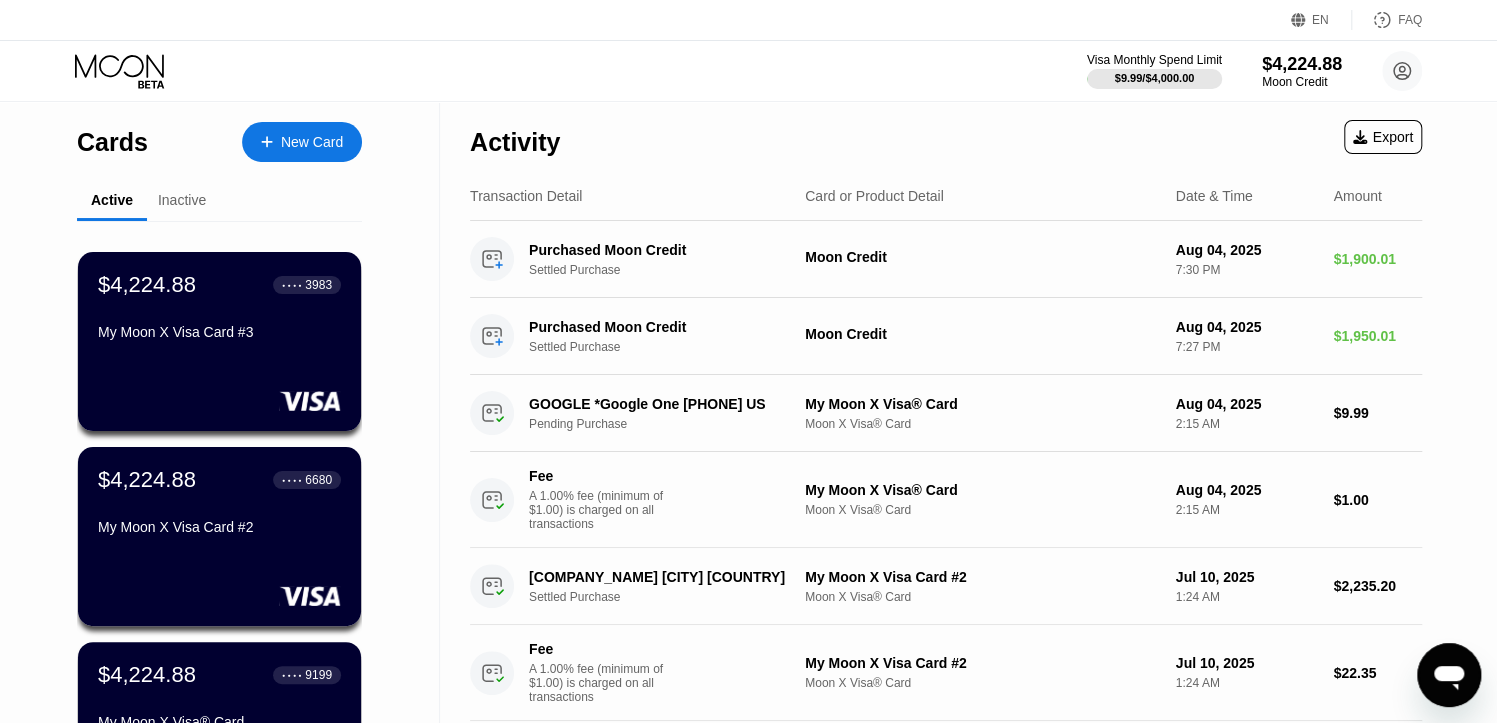 click on "Visa Monthly Spend Limit $9.99 / $4,000.00 $4,224.88 Moon Credit kstephmusic@gmail.com  Home Settings Support Careers About Us Log out Privacy policy Terms" at bounding box center (748, 71) 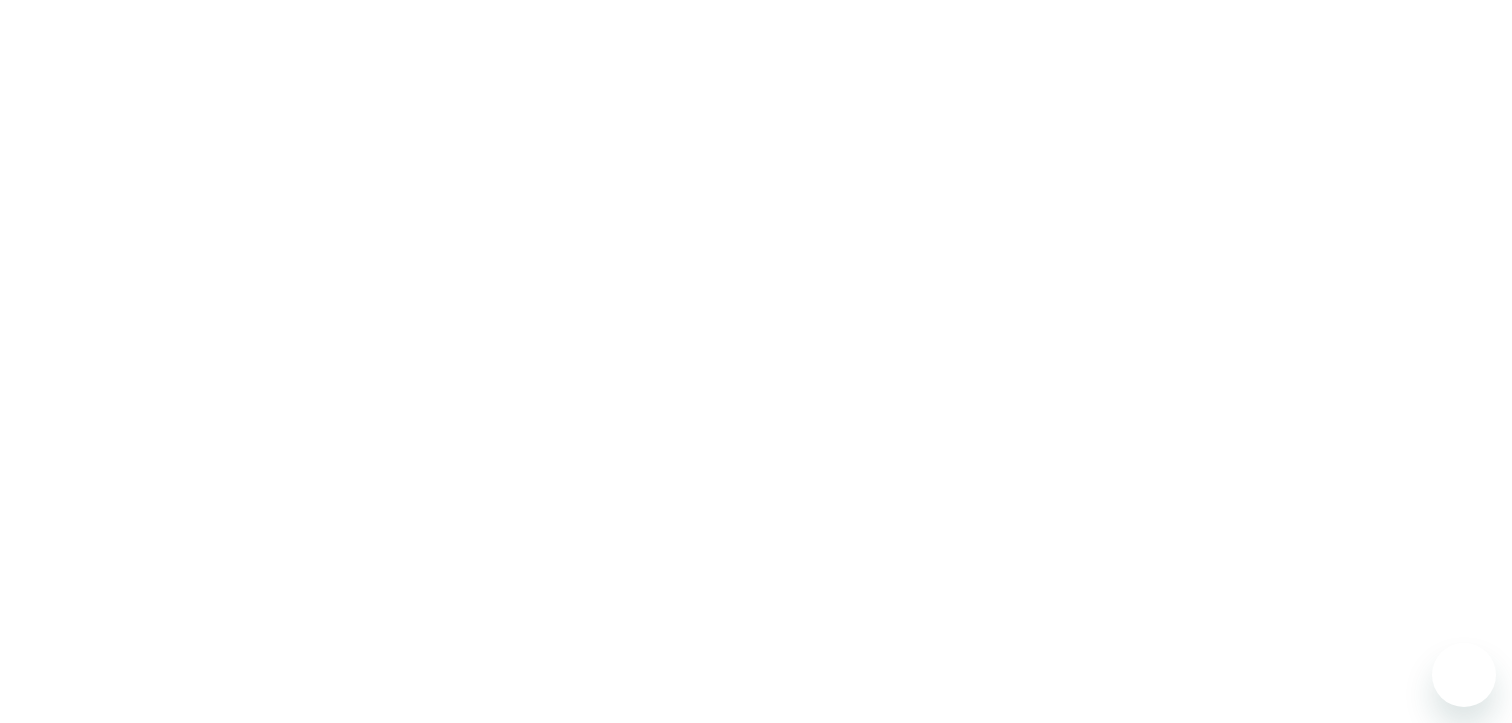 scroll, scrollTop: 0, scrollLeft: 0, axis: both 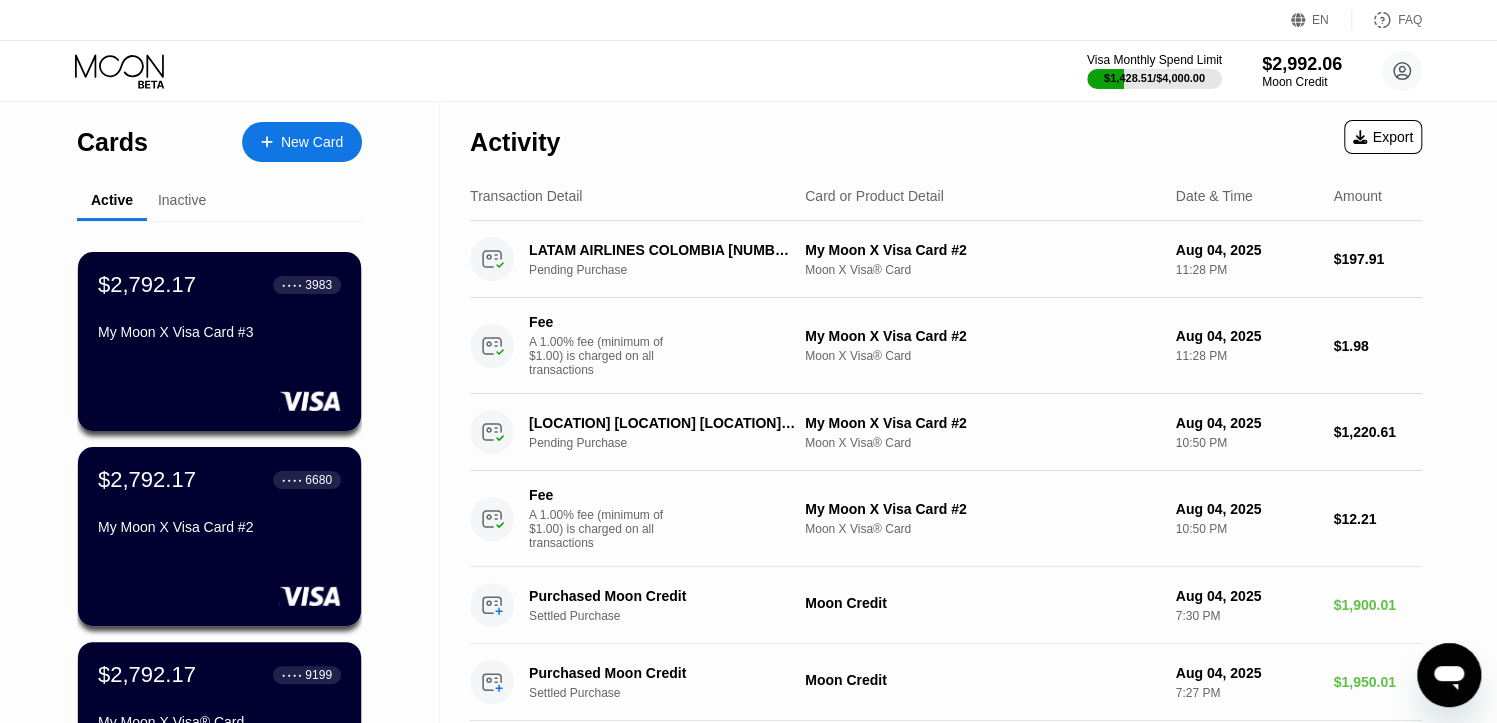 click on "Visa Monthly Spend Limit $1,428.51 / $4,000.00 $2,992.06 Moon Credit kstephmusic@gmail.com  Home Settings Support Careers About Us Log out Privacy policy Terms" at bounding box center [748, 71] 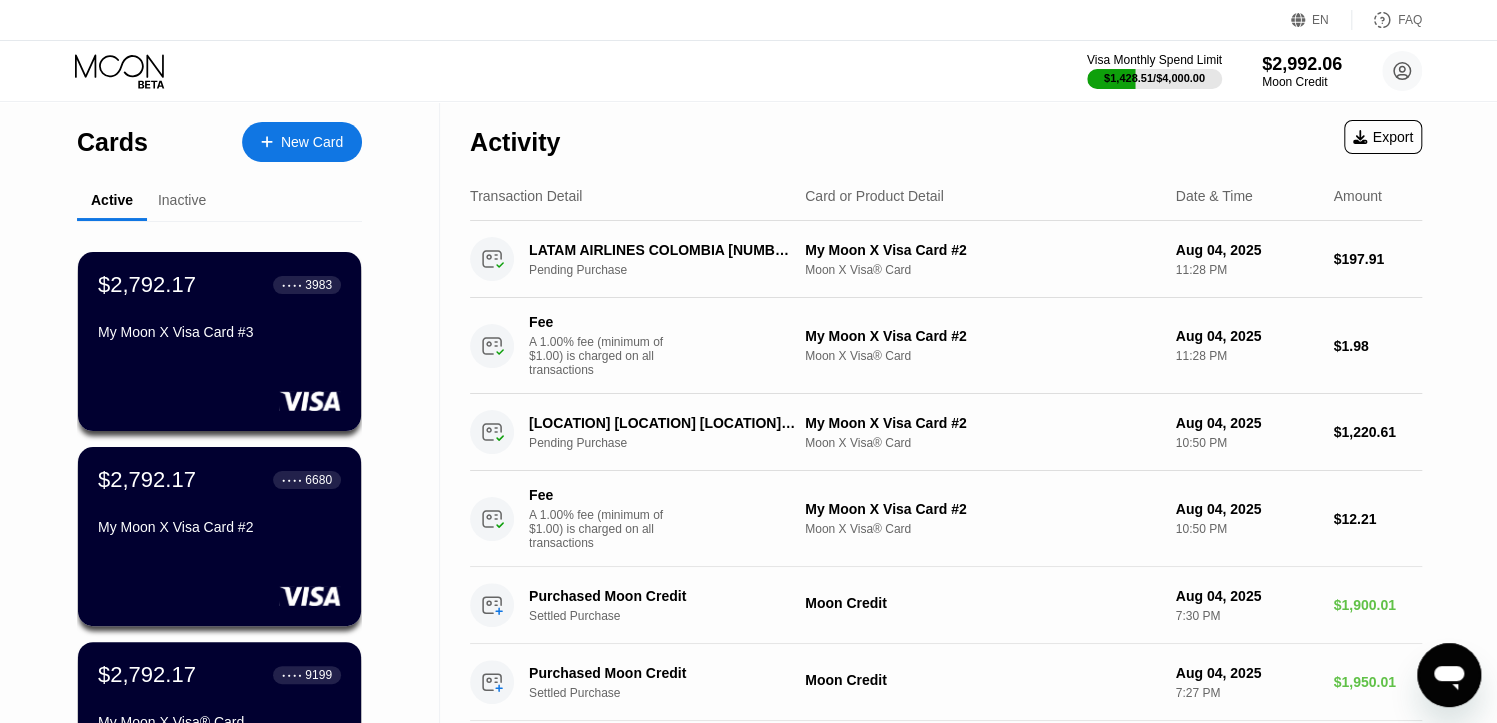 click on "Visa Monthly Spend Limit $1,428.51 / $4,000.00 $2,992.06 Moon Credit kstephmusic@gmail.com  Home Settings Support Careers About Us Log out Privacy policy Terms" at bounding box center [748, 71] 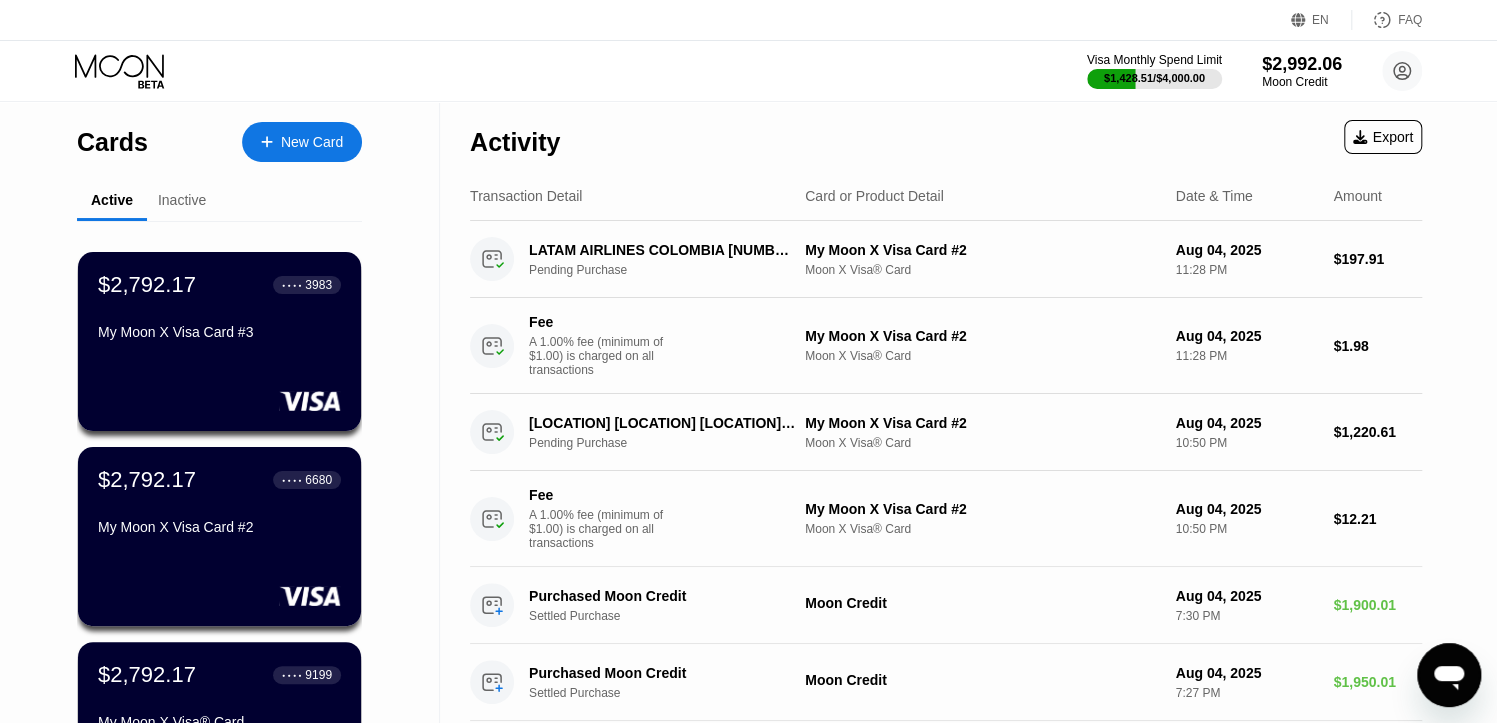 click on "Activity Export" at bounding box center [946, 137] 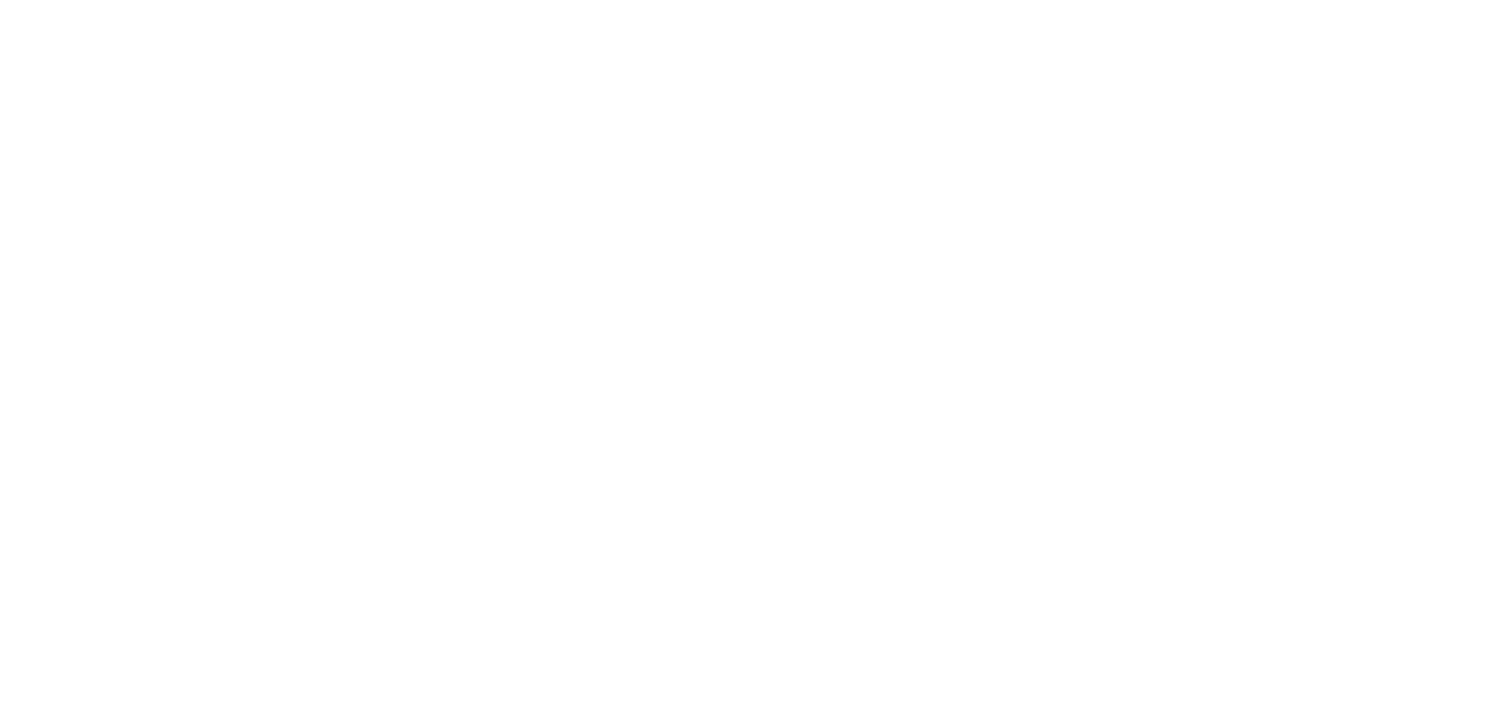 scroll, scrollTop: 0, scrollLeft: 0, axis: both 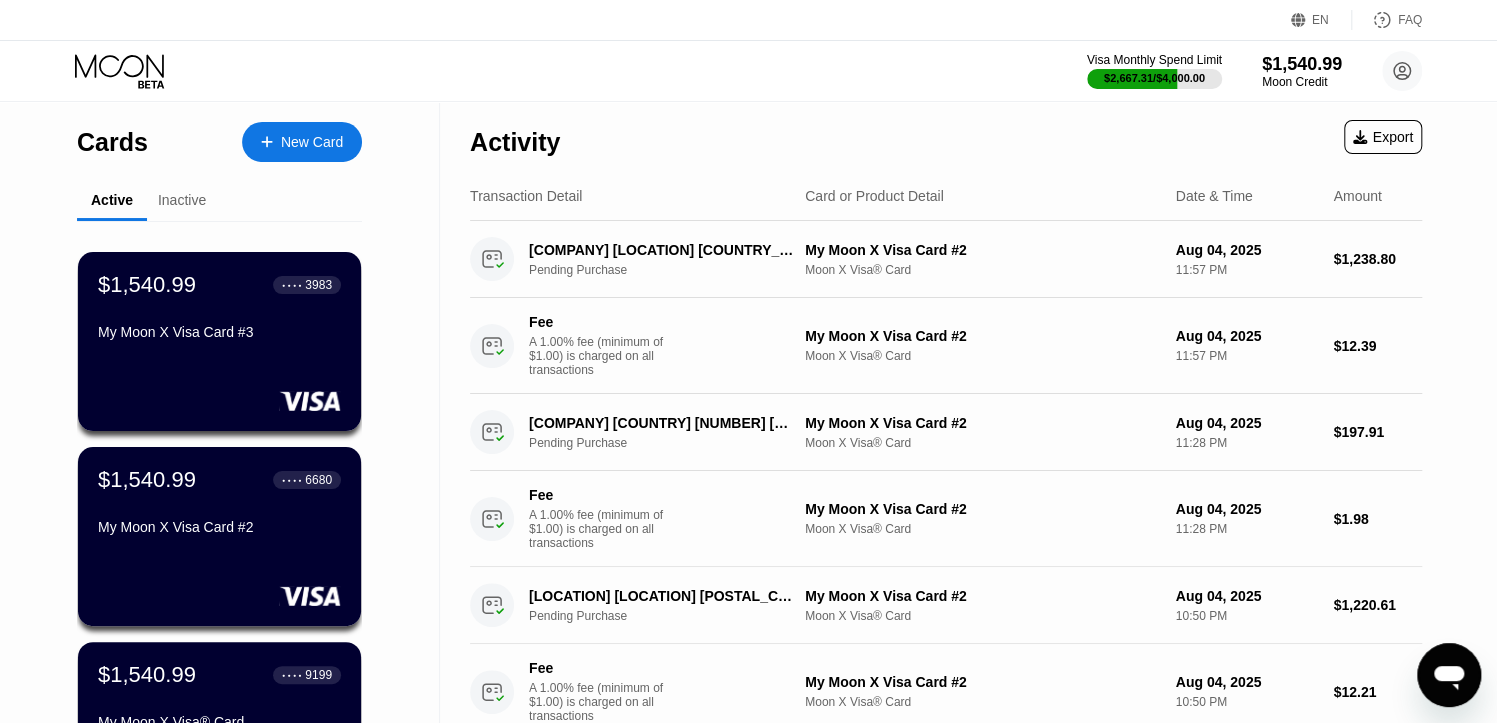 drag, startPoint x: 905, startPoint y: 188, endPoint x: 976, endPoint y: 736, distance: 552.5803 